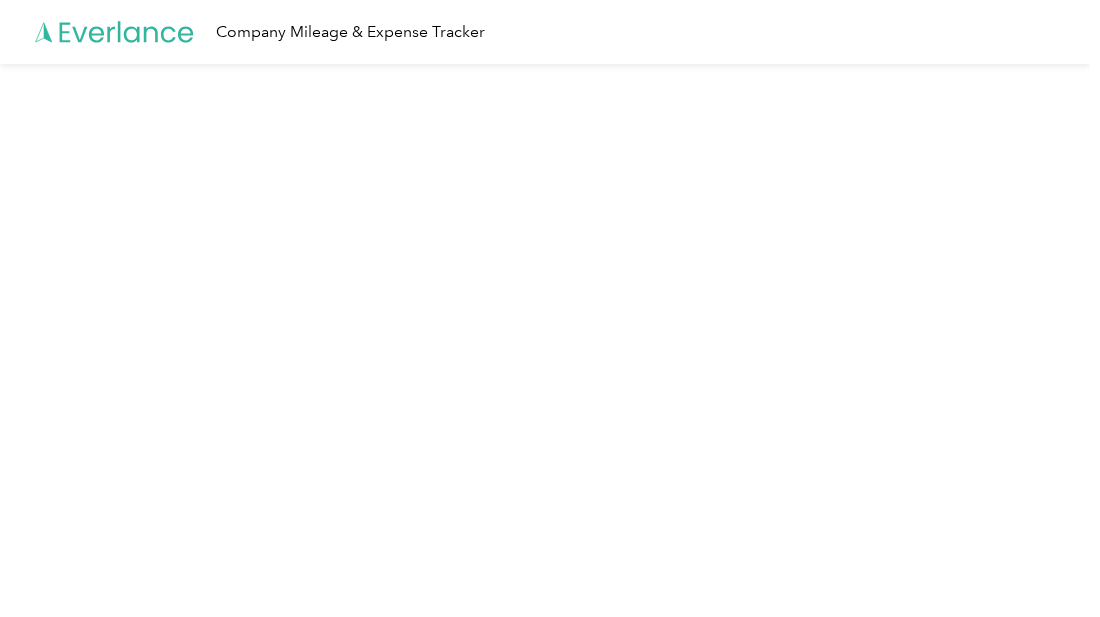 scroll, scrollTop: 0, scrollLeft: 0, axis: both 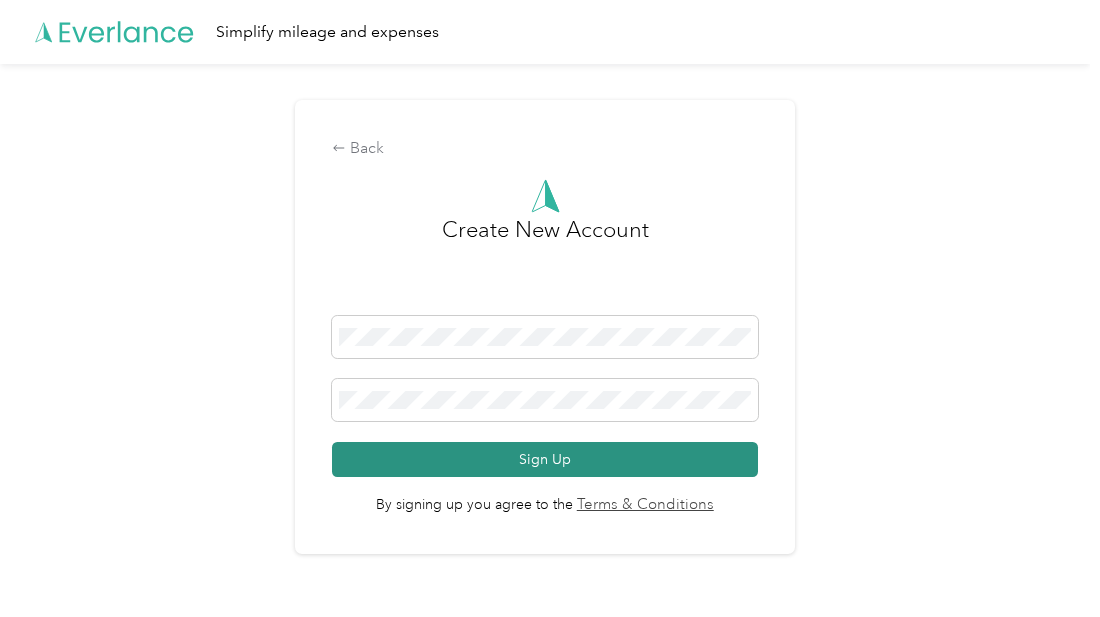 click on "Sign Up" at bounding box center (545, 459) 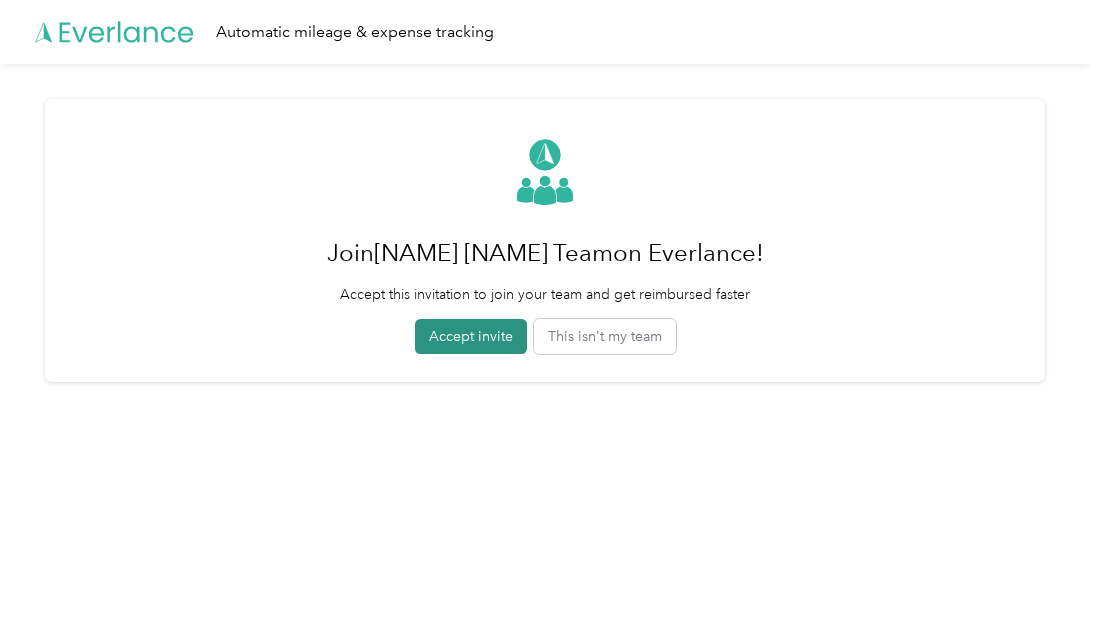 click on "Accept invite" at bounding box center (471, 336) 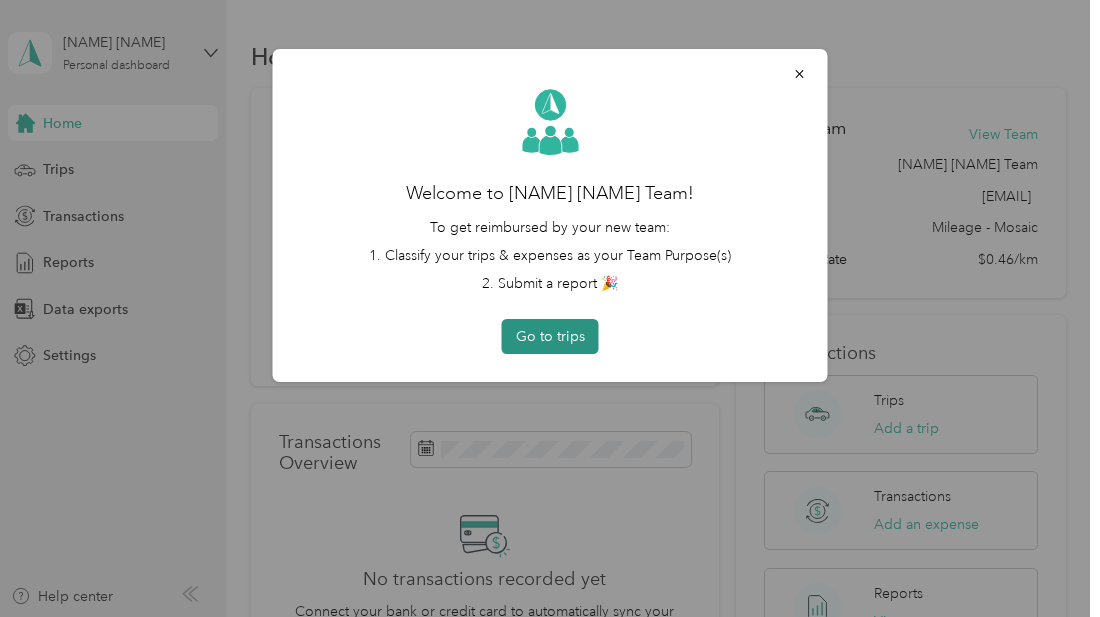 click on "Go to trips" at bounding box center [550, 336] 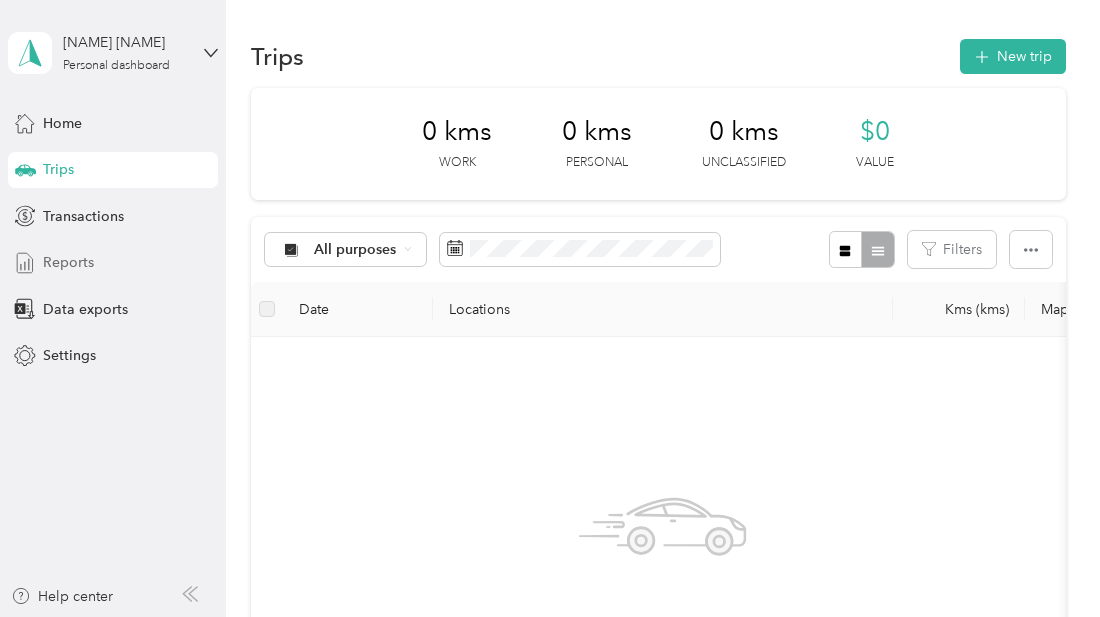 click on "Reports" at bounding box center [113, 263] 